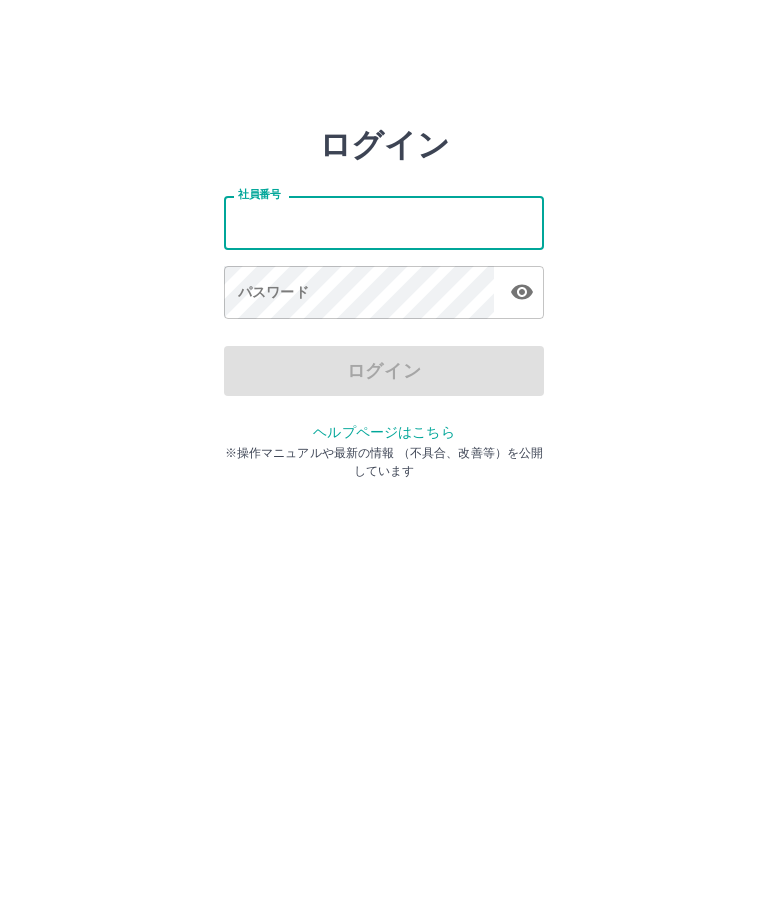 scroll, scrollTop: 0, scrollLeft: 0, axis: both 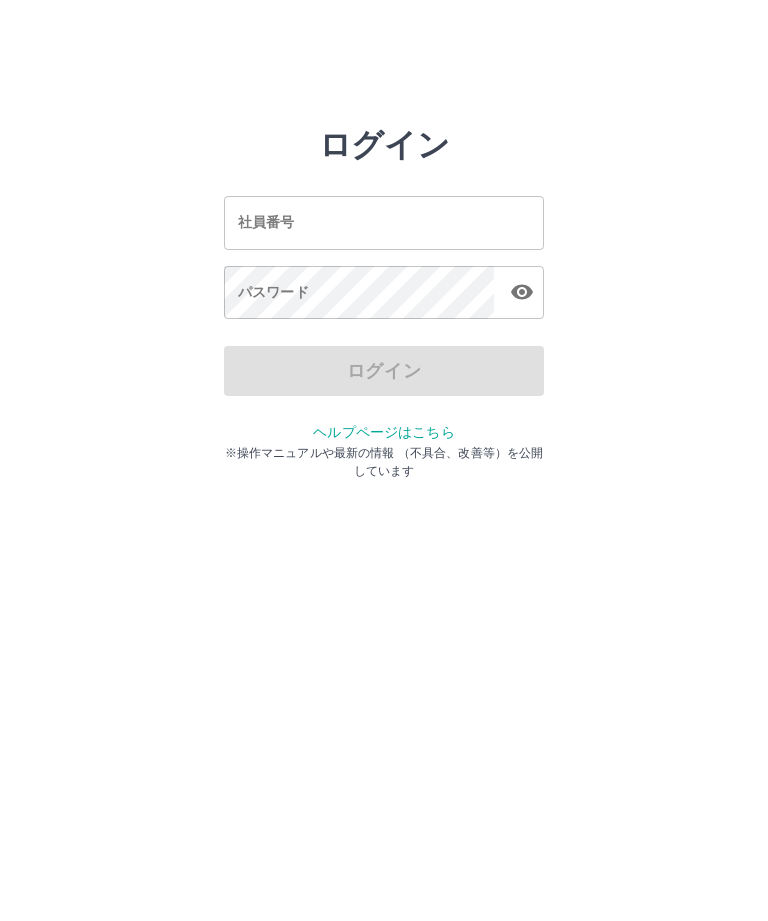 click on "社員番号 社員番号" at bounding box center (384, 222) 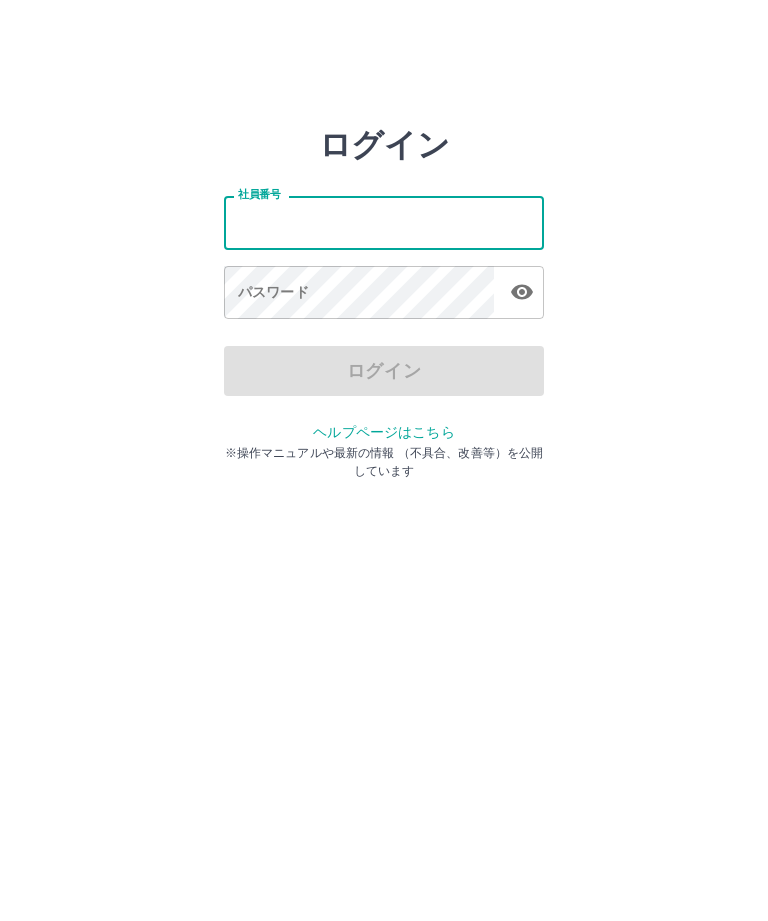 click on "ログイン 社員番号 社員番号 パスワード パスワード ログイン ヘルプページはこちら ※操作マニュアルや最新の情報 （不具合、改善等）を公開しています" at bounding box center (384, 223) 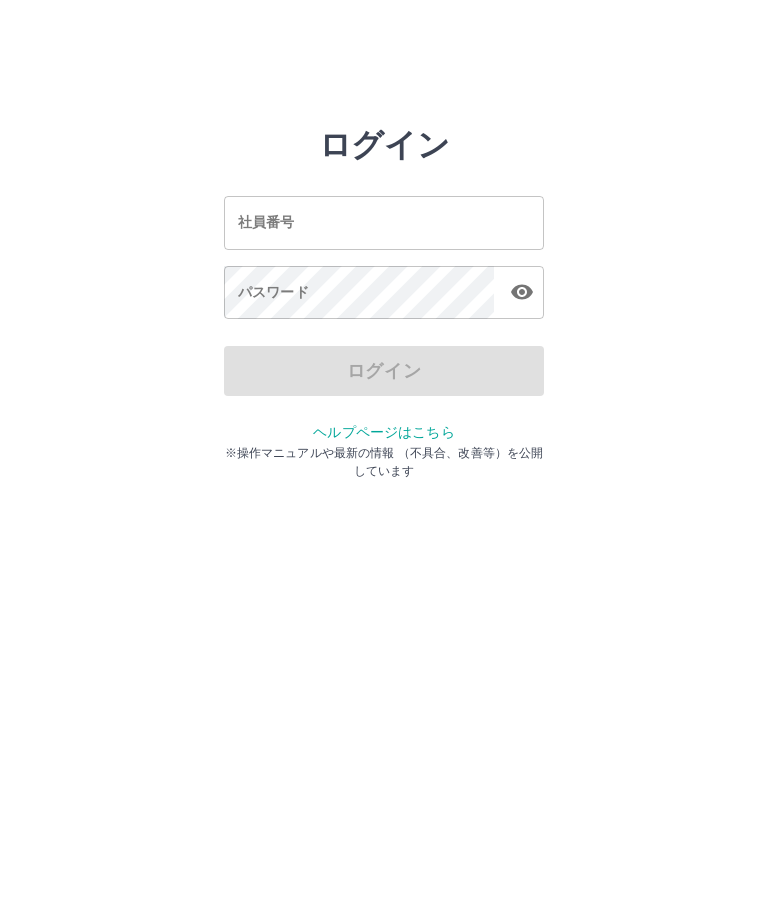 click on "社員番号" at bounding box center (384, 222) 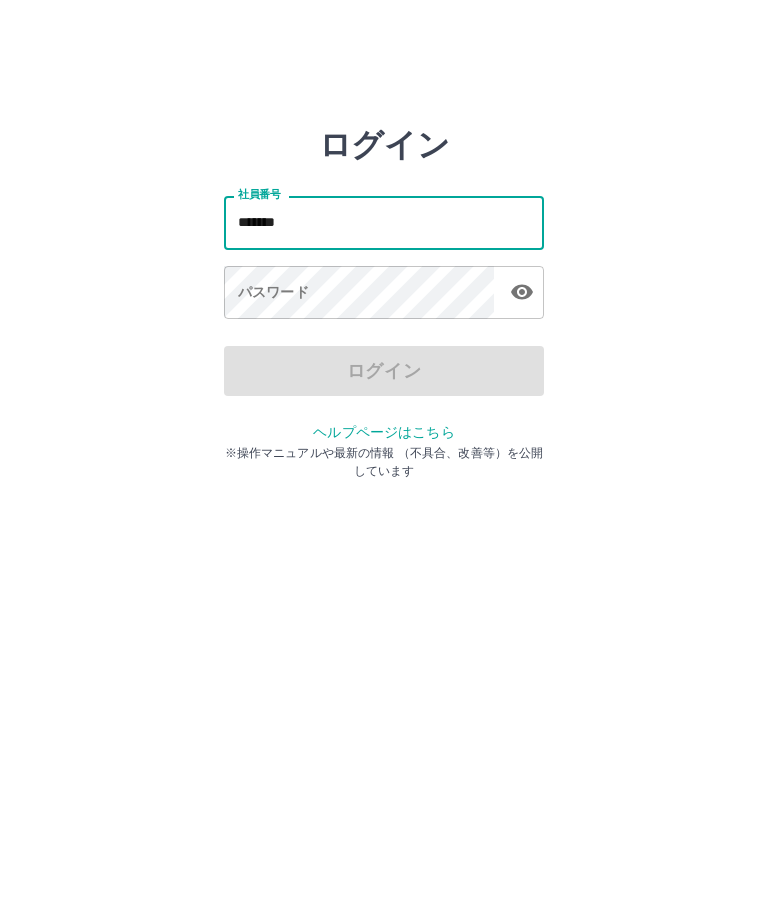 type on "*******" 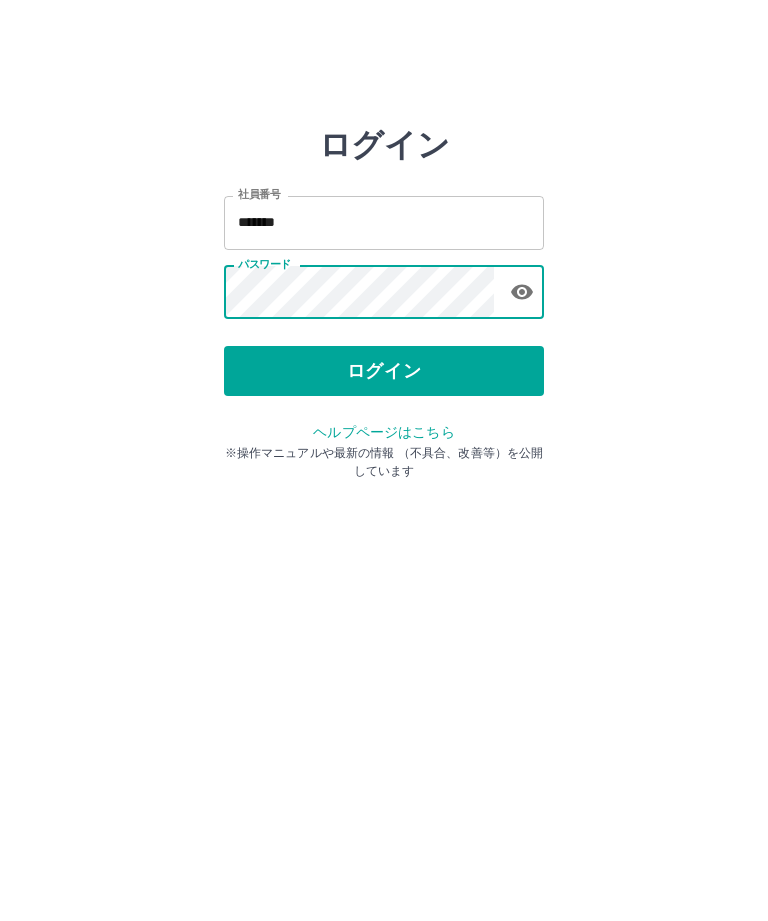 click on "ログイン" at bounding box center (384, 371) 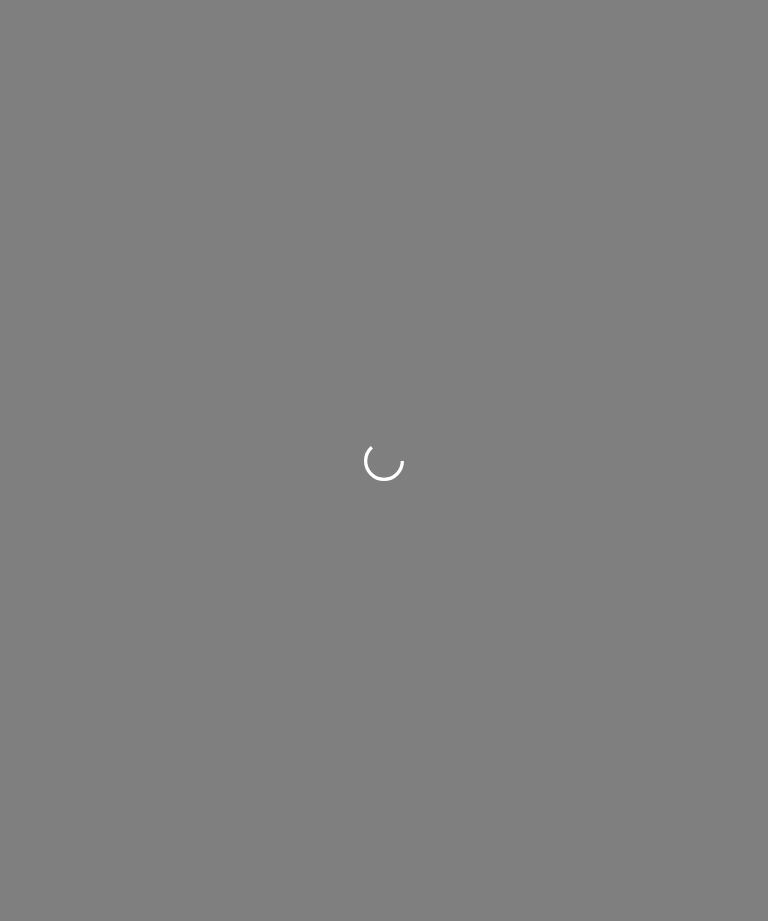 scroll, scrollTop: 0, scrollLeft: 0, axis: both 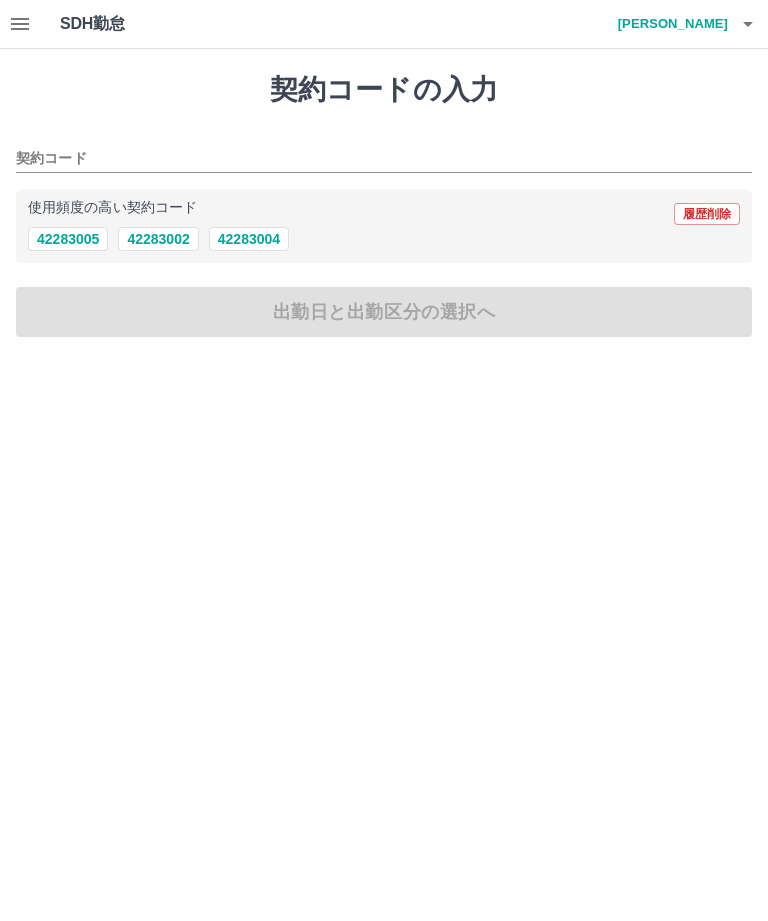 click on "42283004" at bounding box center [249, 239] 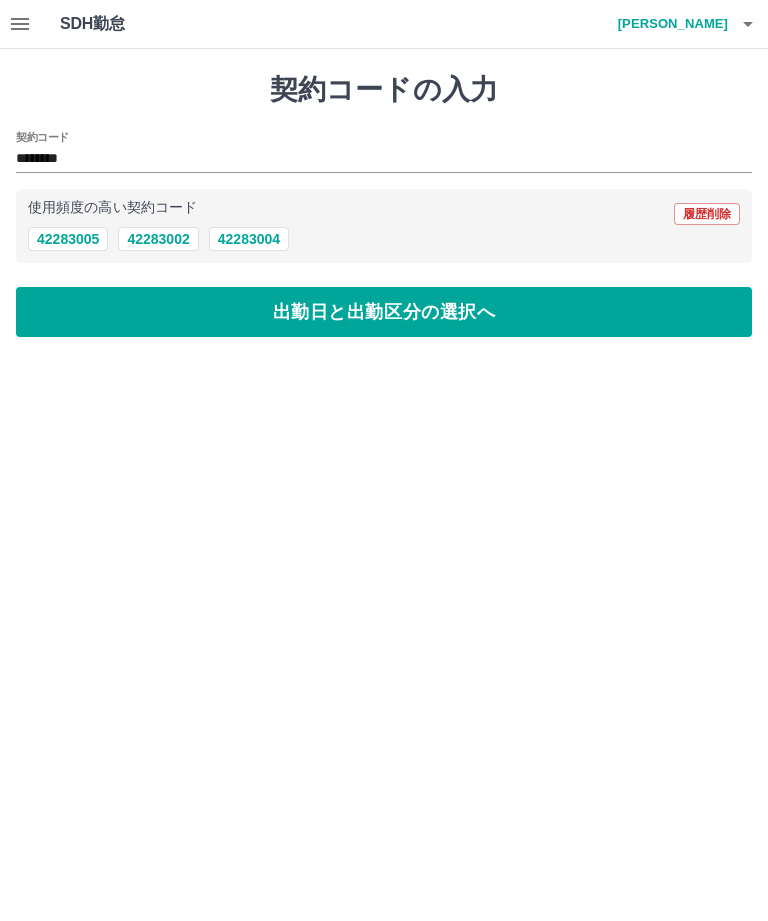 click on "出勤日と出勤区分の選択へ" at bounding box center [384, 312] 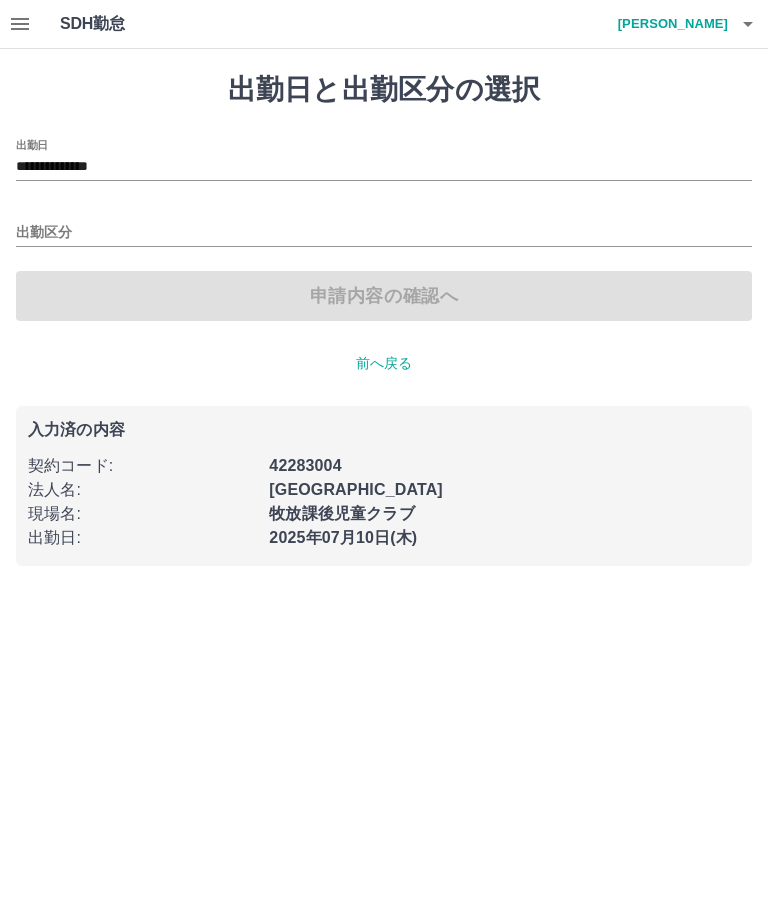click on "申請内容の確認へ" at bounding box center (384, 296) 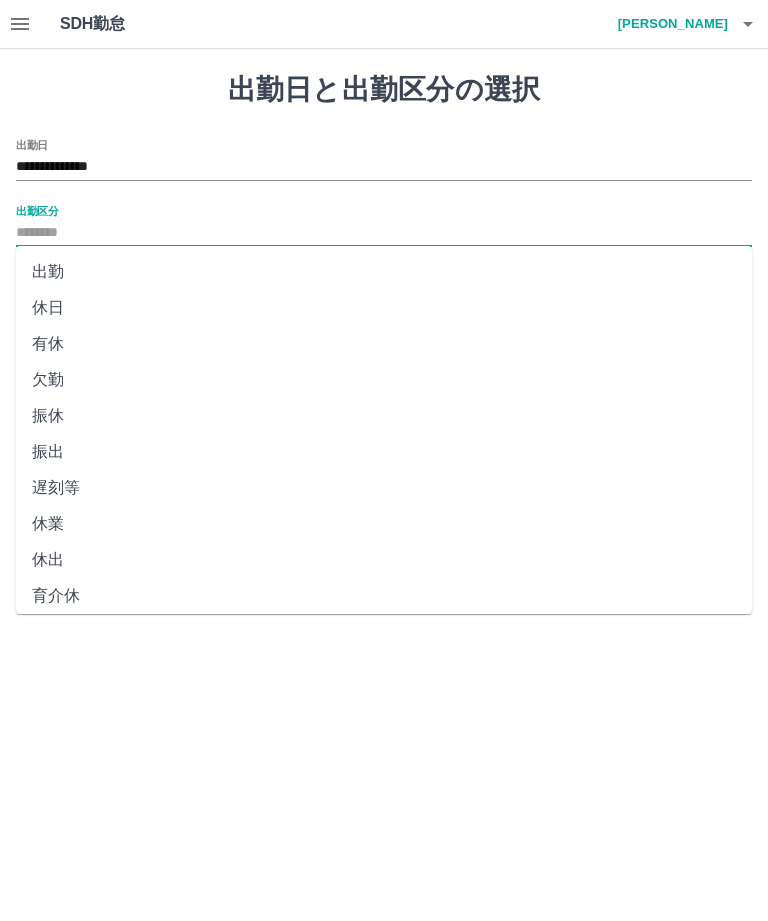 click on "出勤" at bounding box center (384, 272) 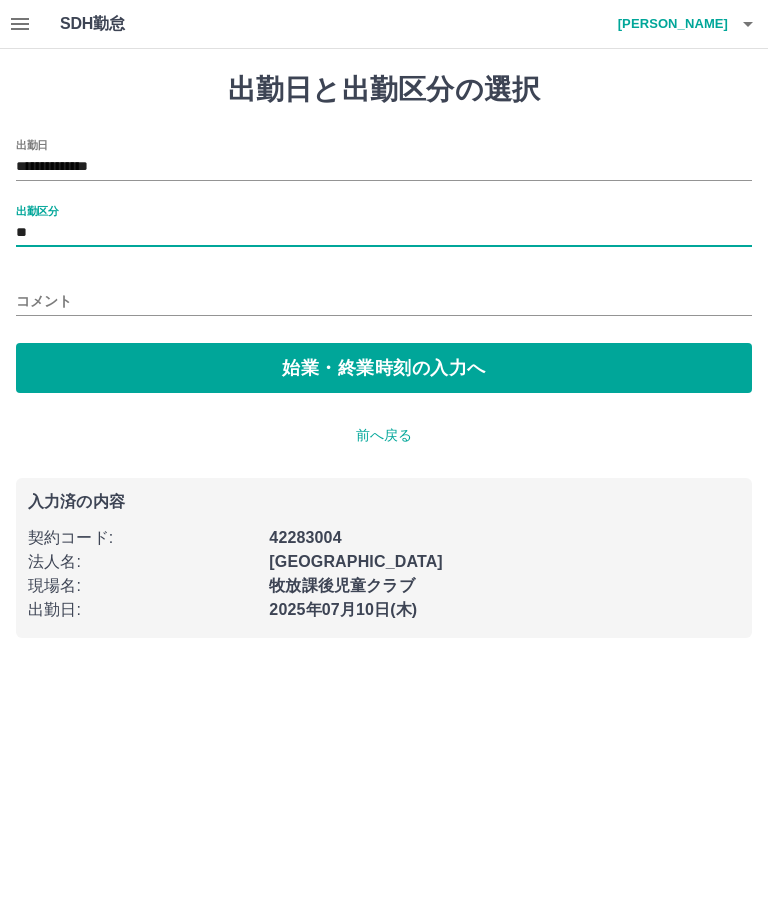 click on "始業・終業時刻の入力へ" at bounding box center [384, 368] 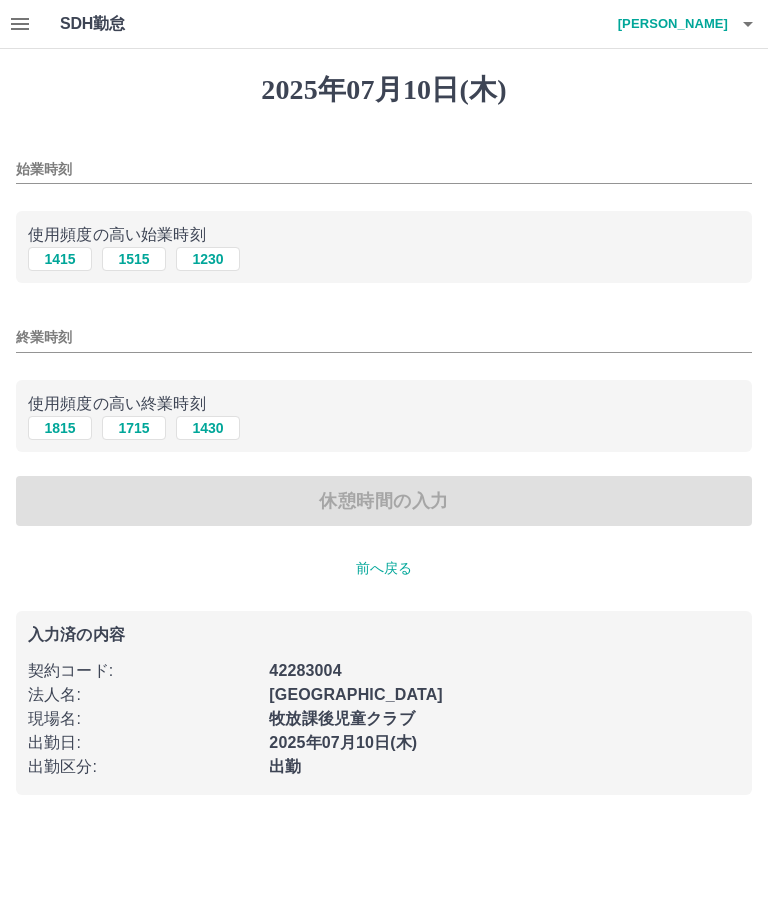click on "1515" at bounding box center (134, 259) 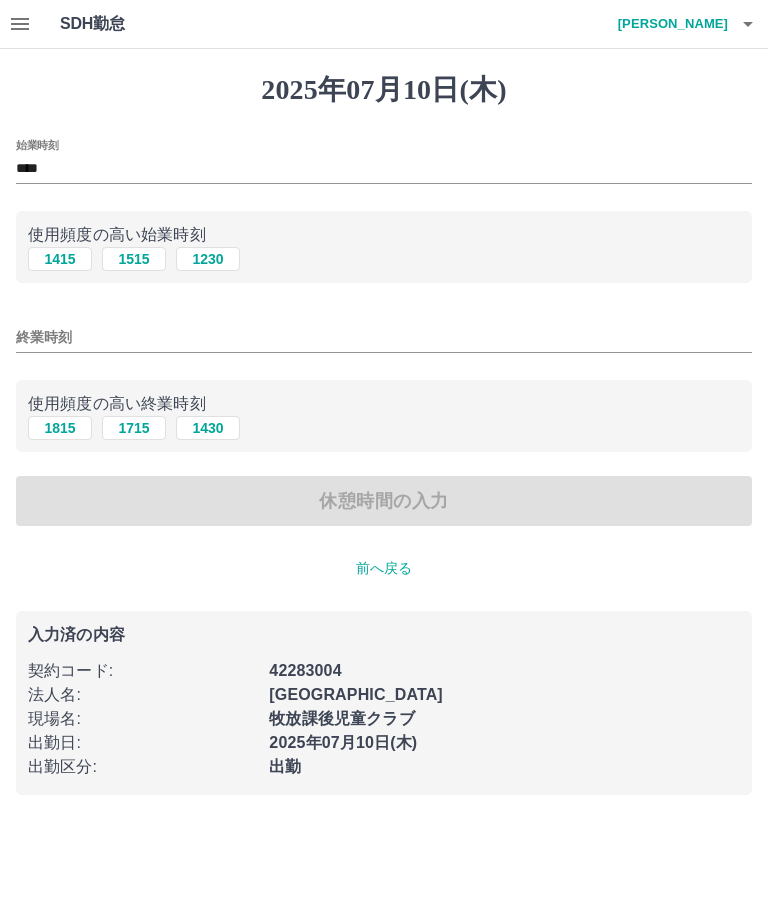 click on "1815" at bounding box center (60, 428) 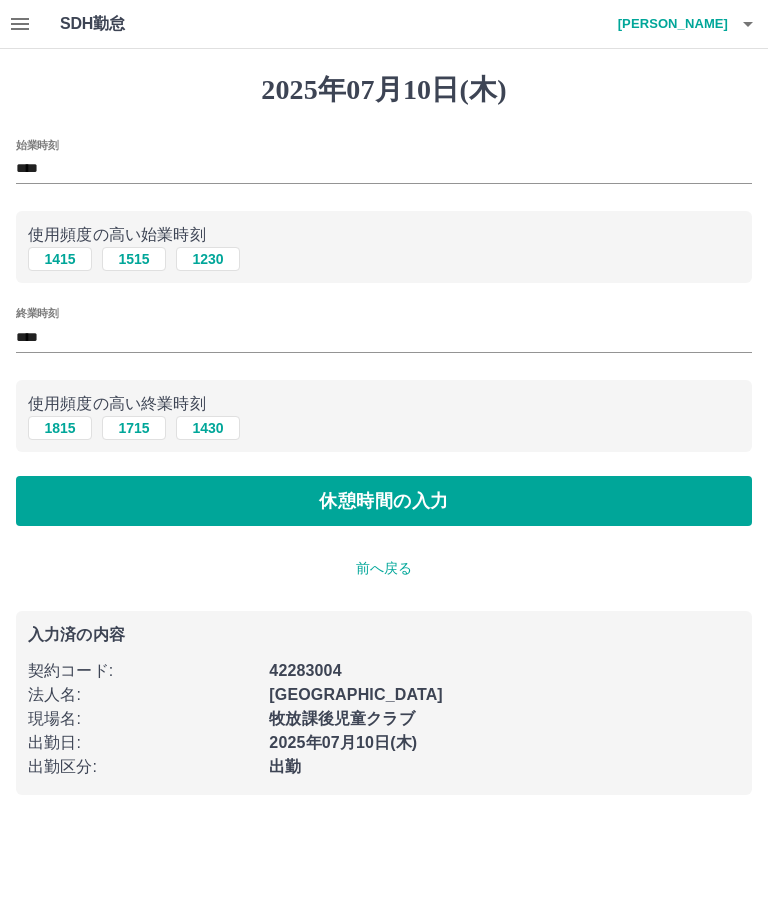 click on "休憩時間の入力" at bounding box center (384, 501) 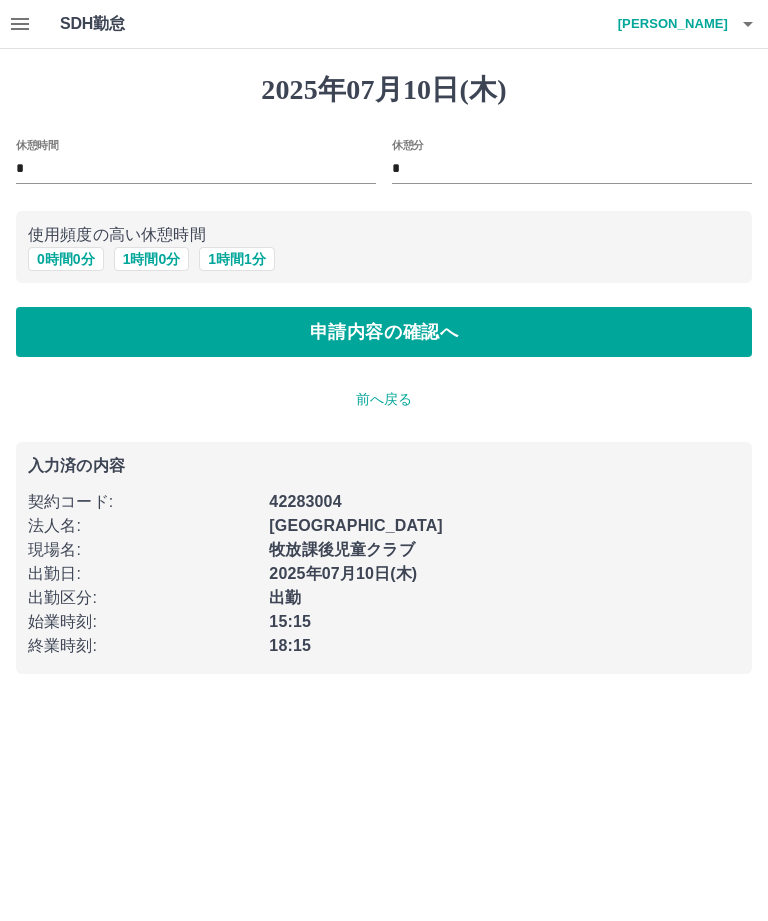 click on "申請内容の確認へ" at bounding box center (384, 332) 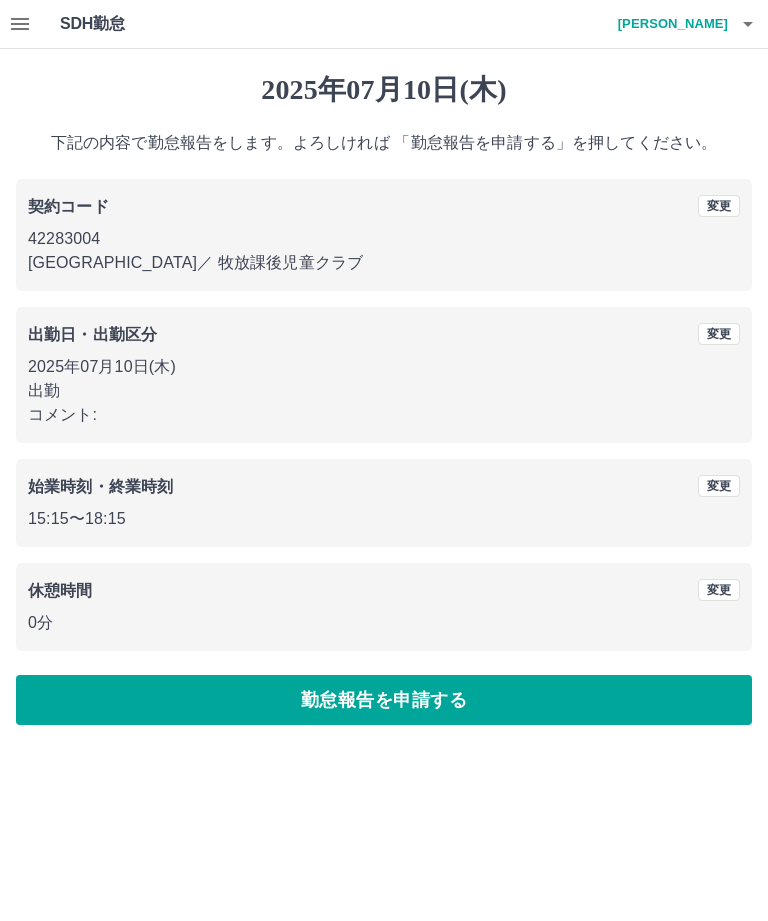 click on "勤怠報告を申請する" at bounding box center (384, 700) 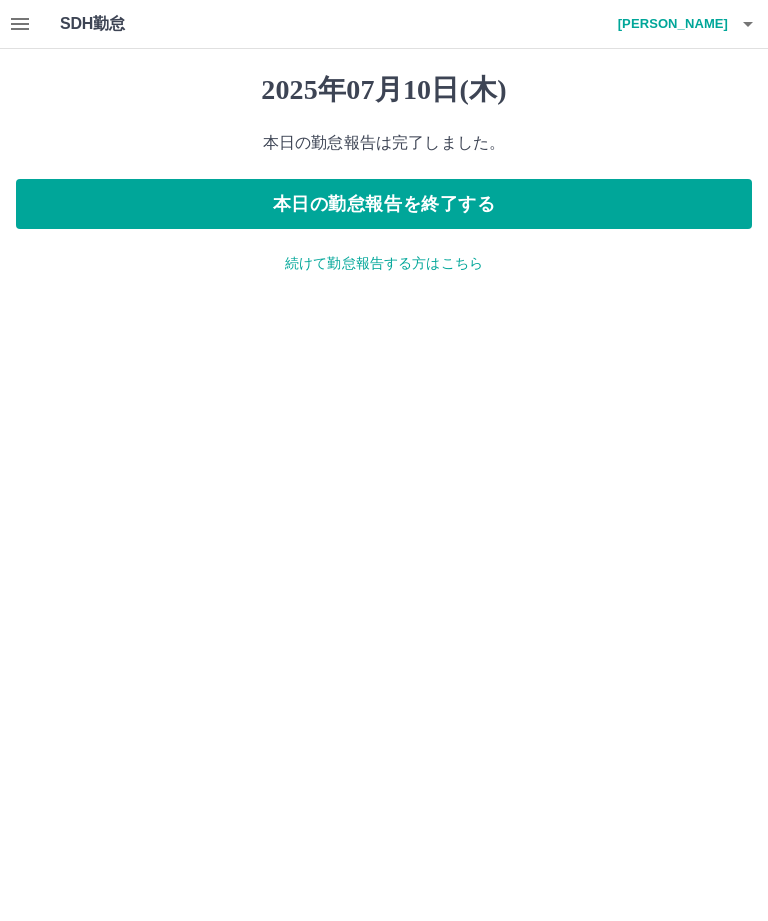 click on "本日の勤怠報告を終了する" at bounding box center [384, 204] 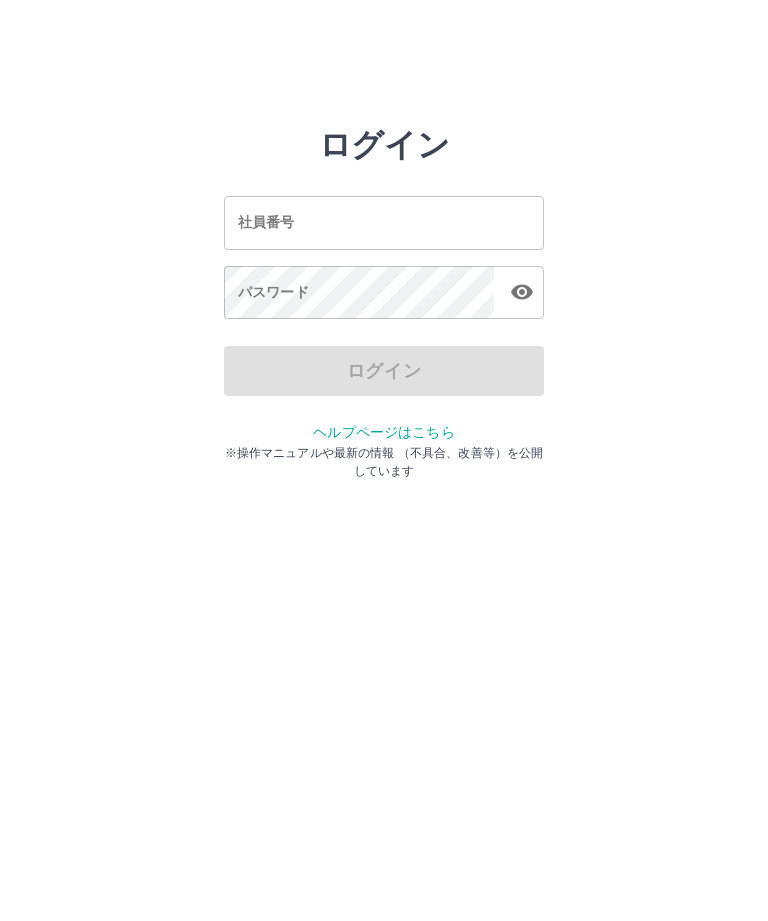 scroll, scrollTop: 0, scrollLeft: 0, axis: both 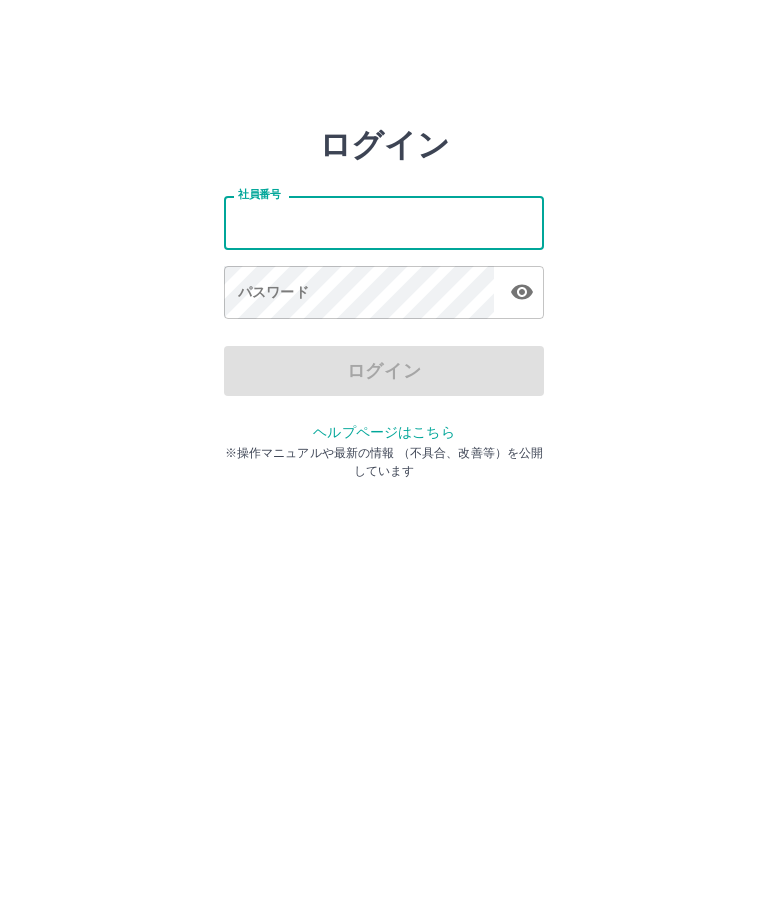 type on "*******" 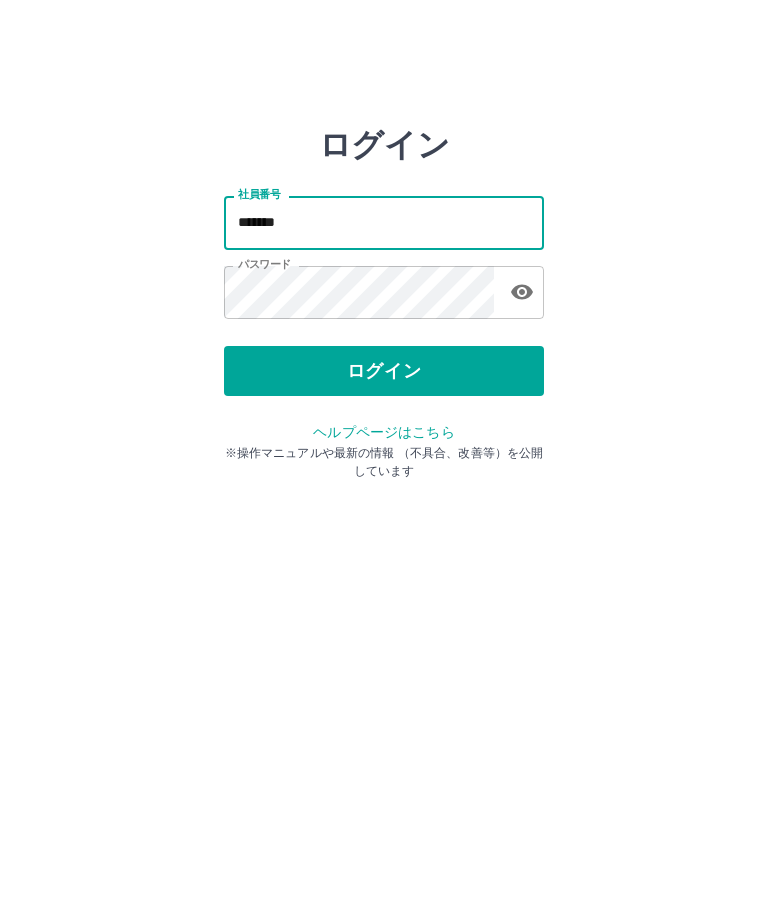 click on "ログイン" at bounding box center (384, 371) 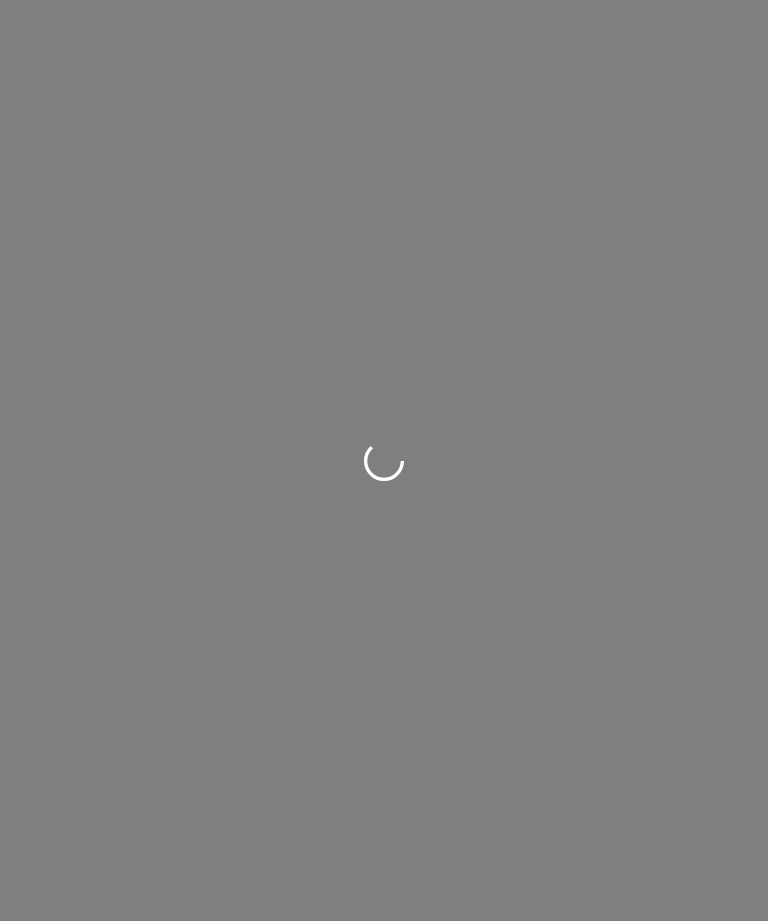 scroll, scrollTop: 0, scrollLeft: 0, axis: both 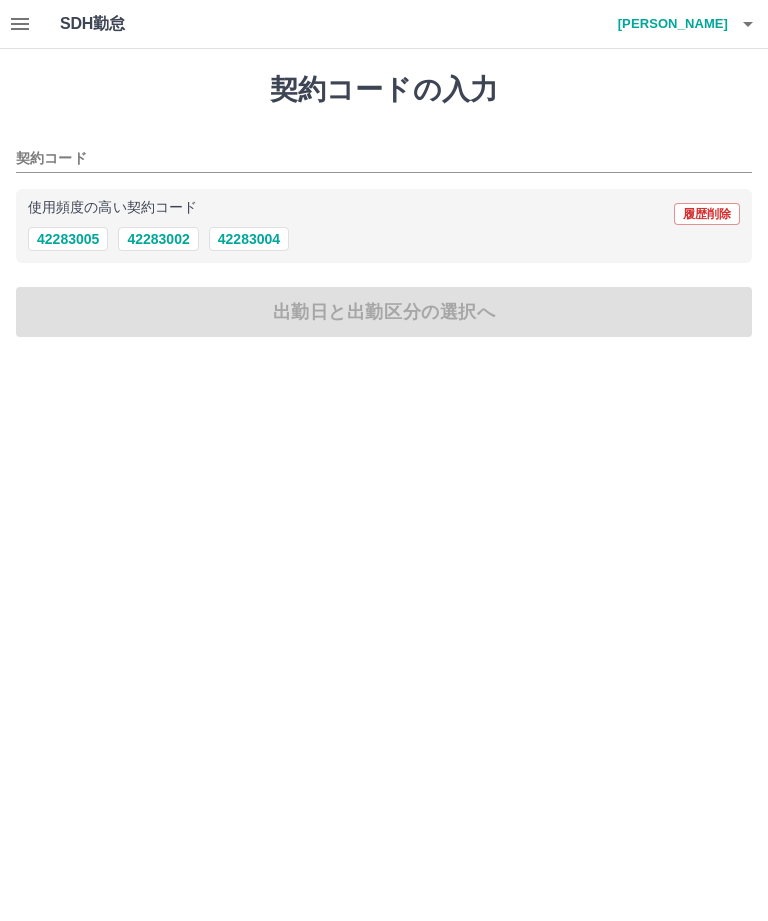 click on "42283004" at bounding box center (249, 239) 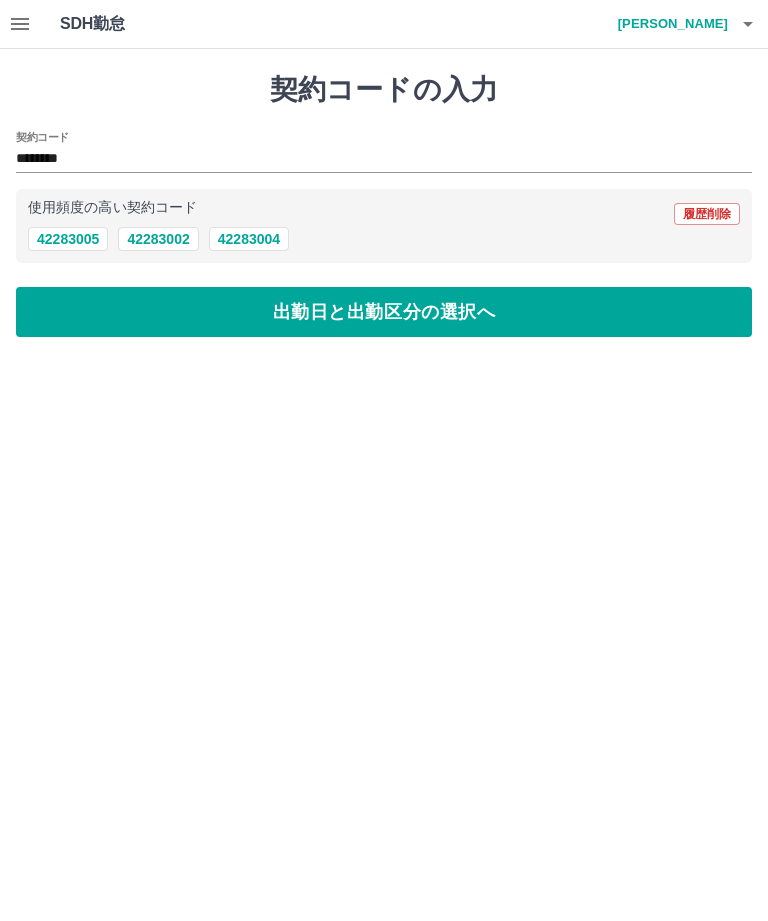 click on "出勤日と出勤区分の選択へ" at bounding box center (384, 312) 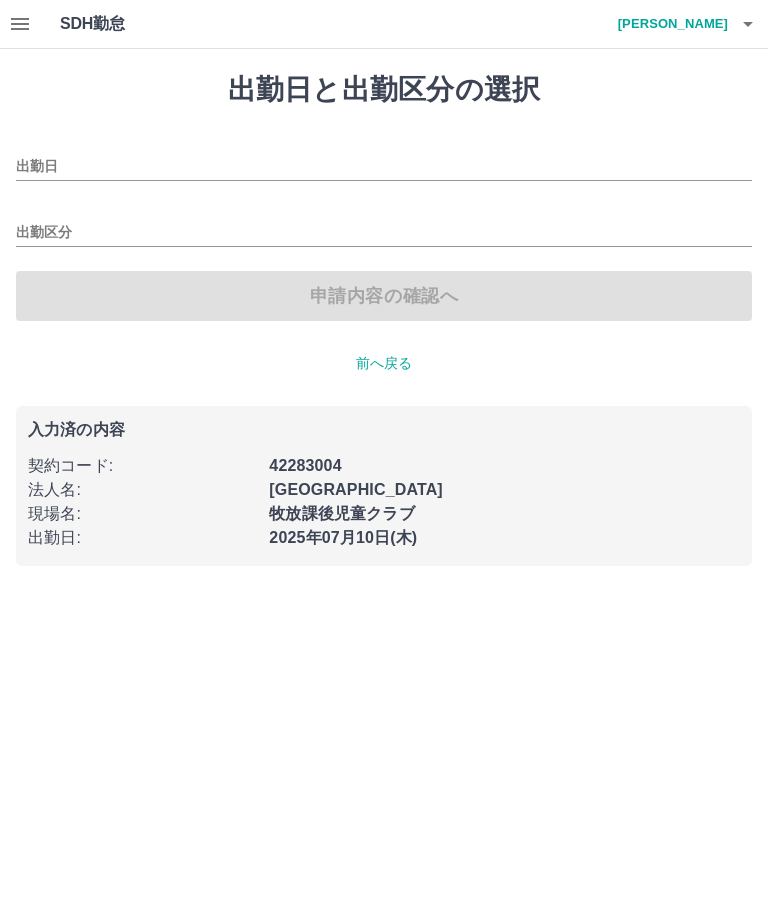 type on "**********" 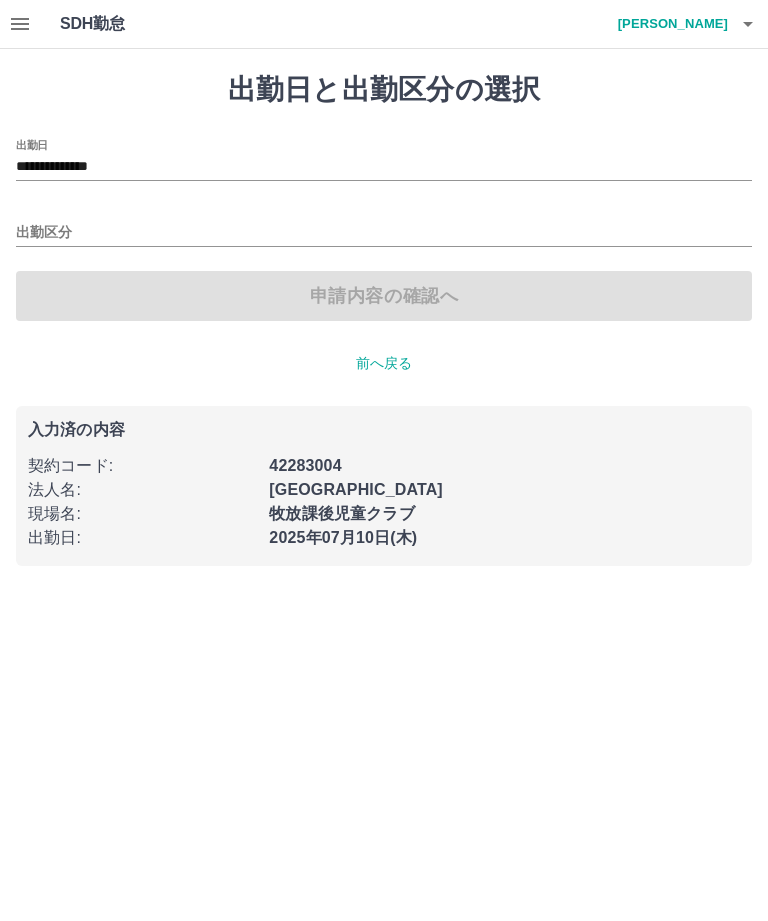 click on "出勤区分" at bounding box center [384, 233] 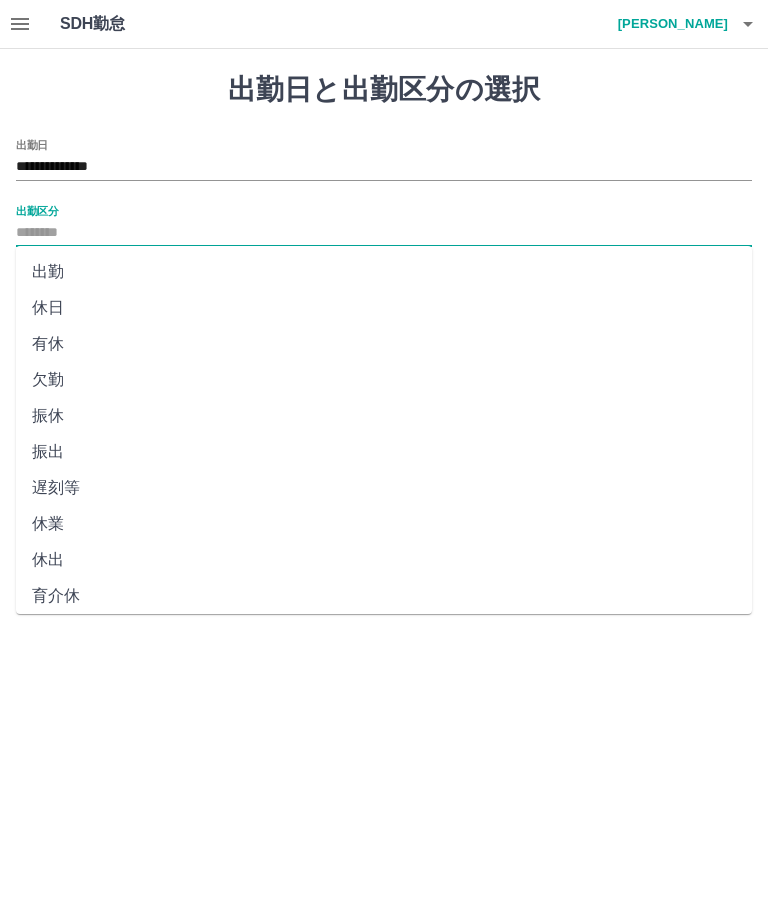 click on "出勤" at bounding box center [384, 272] 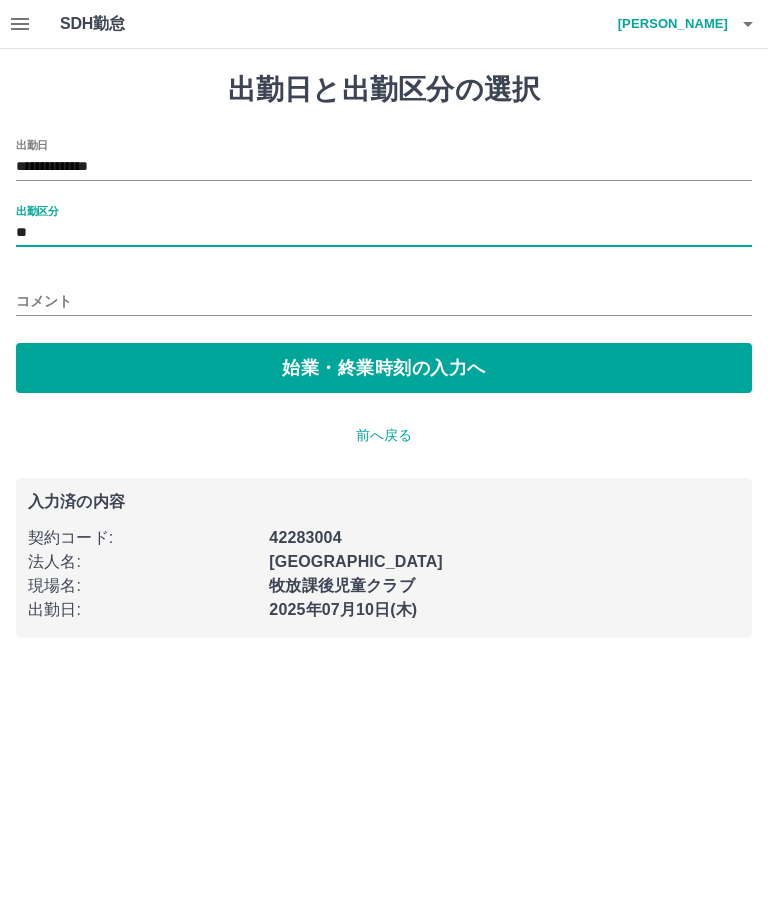 click on "始業・終業時刻の入力へ" at bounding box center [384, 368] 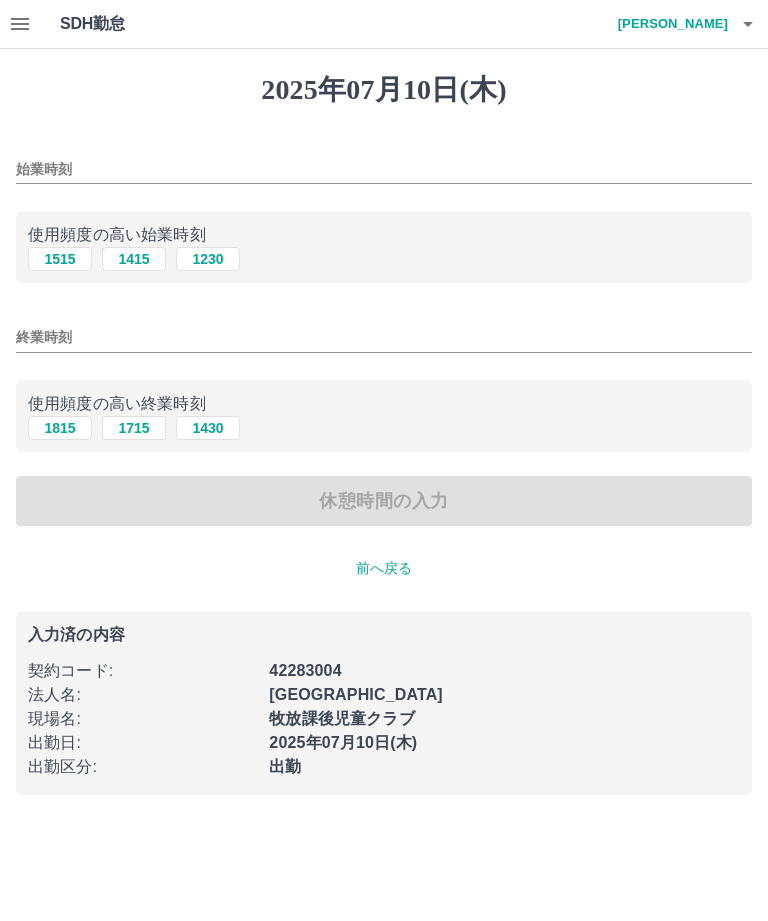 click on "1415" at bounding box center (134, 259) 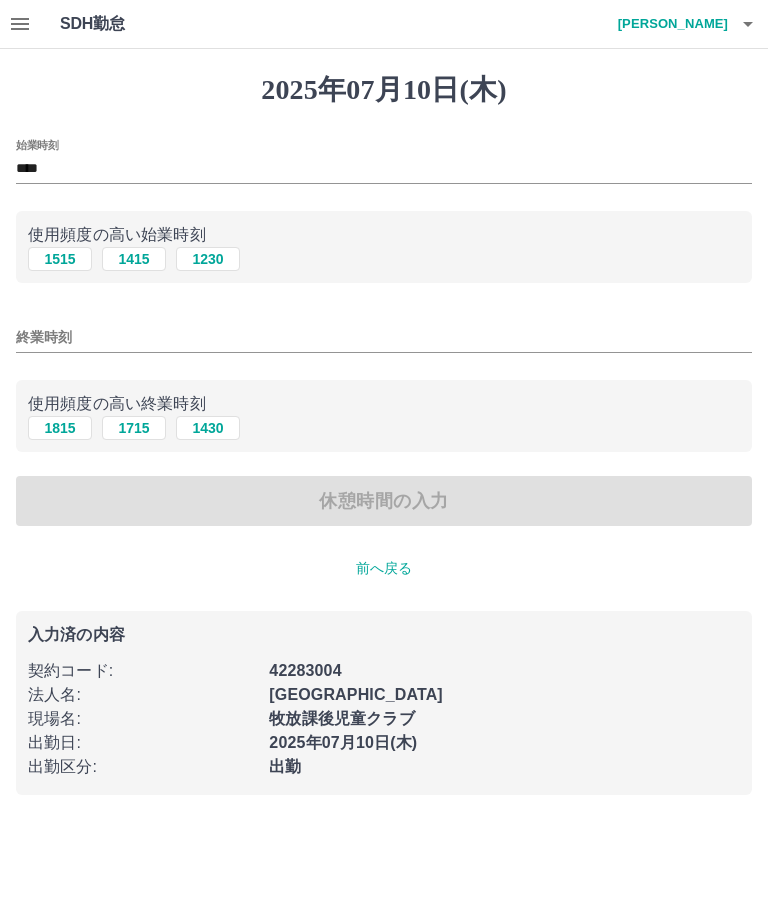 click on "終業時刻" at bounding box center [384, 337] 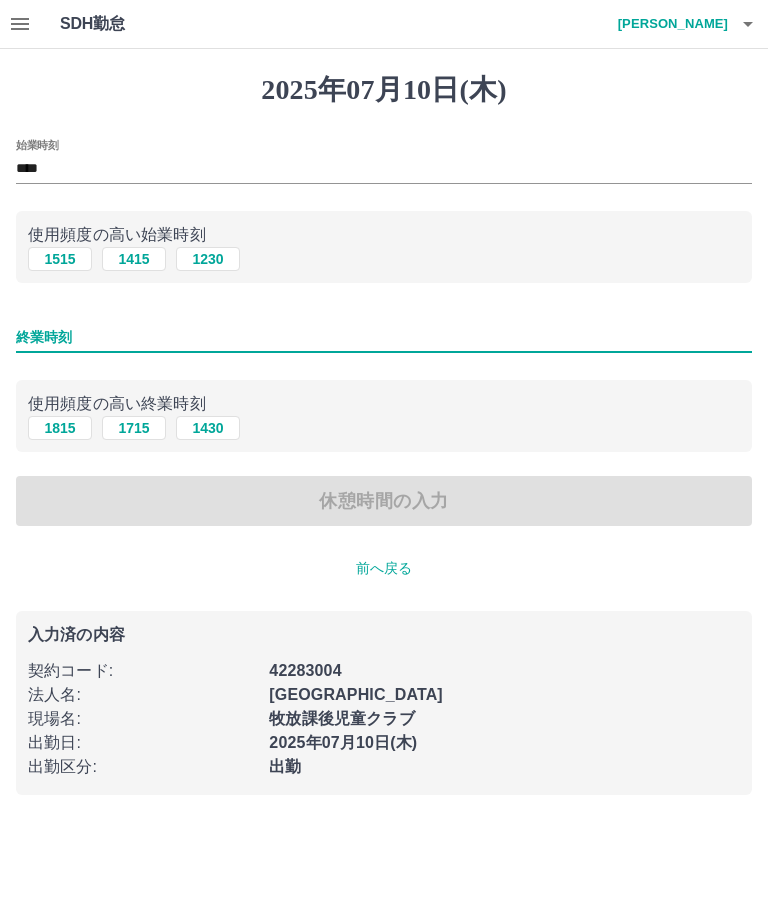 click on "1815" at bounding box center [60, 428] 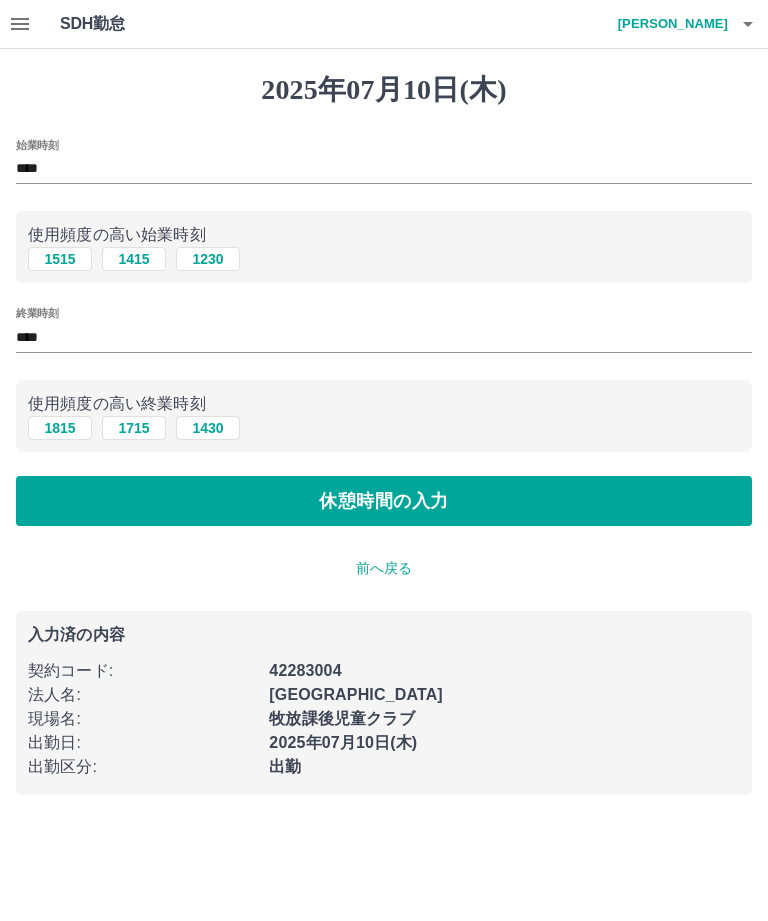 click on "休憩時間の入力" at bounding box center (384, 501) 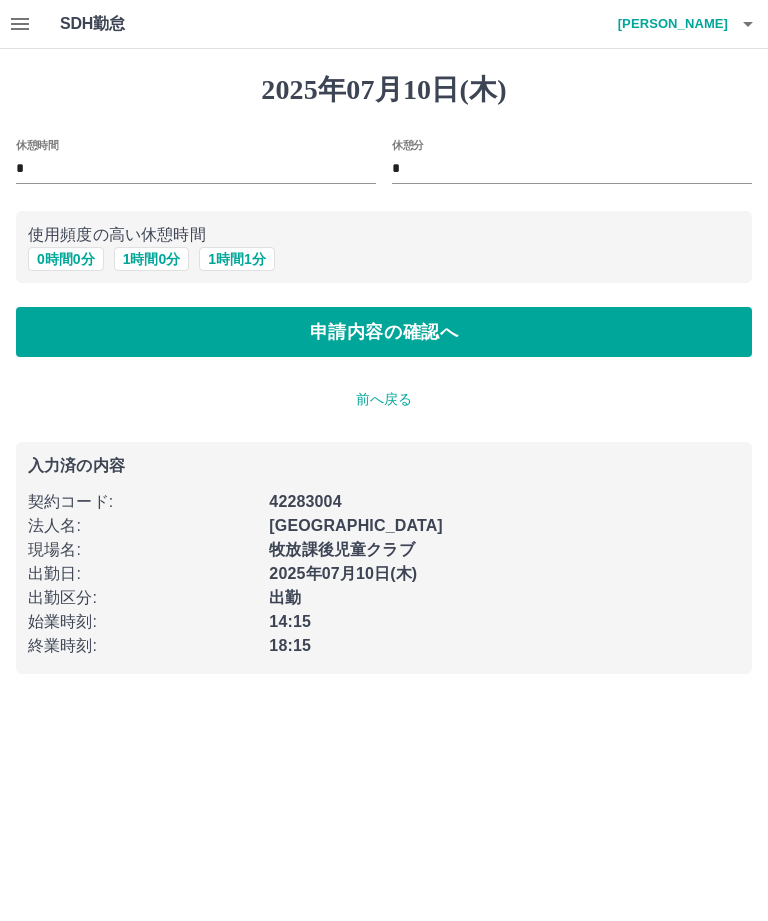 click on "申請内容の確認へ" at bounding box center (384, 332) 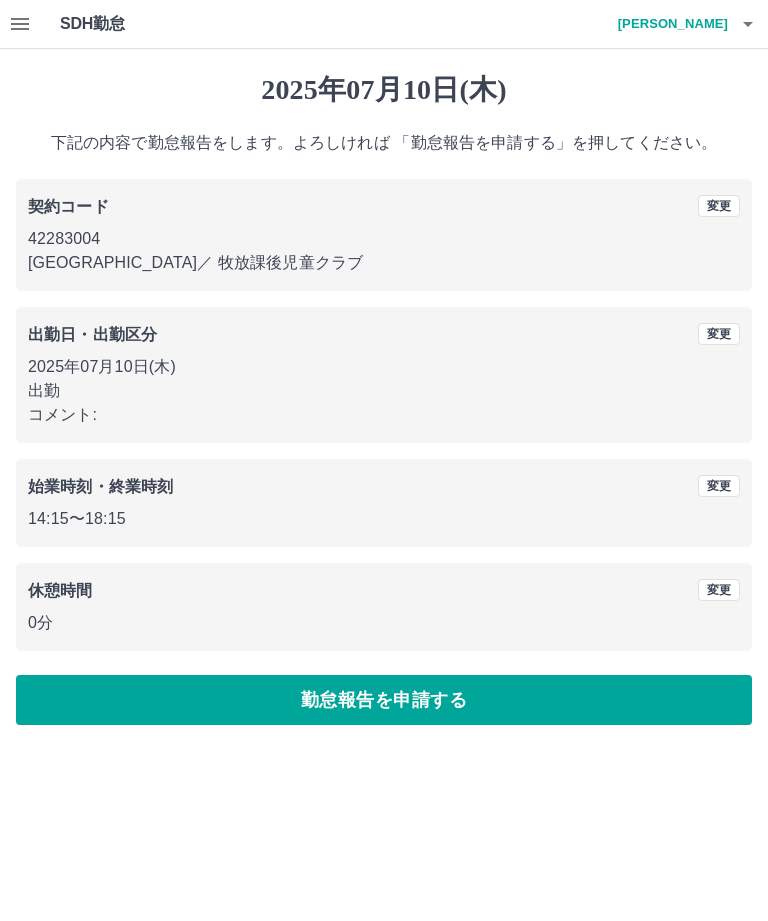 click on "勤怠報告を申請する" at bounding box center [384, 700] 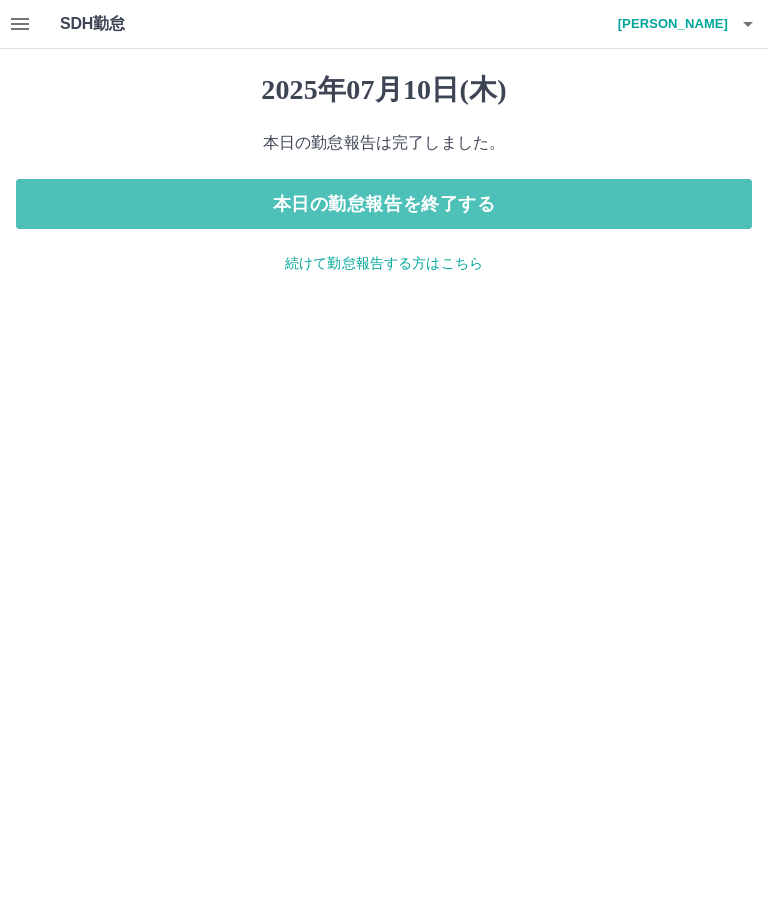 click on "本日の勤怠報告を終了する" at bounding box center [384, 204] 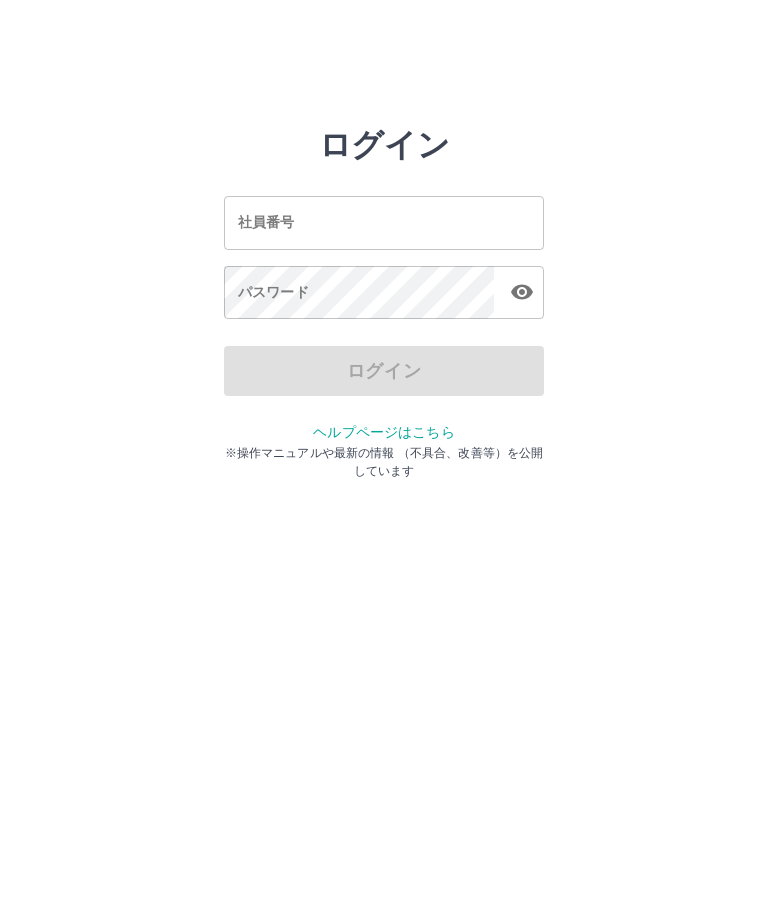 scroll, scrollTop: 0, scrollLeft: 0, axis: both 